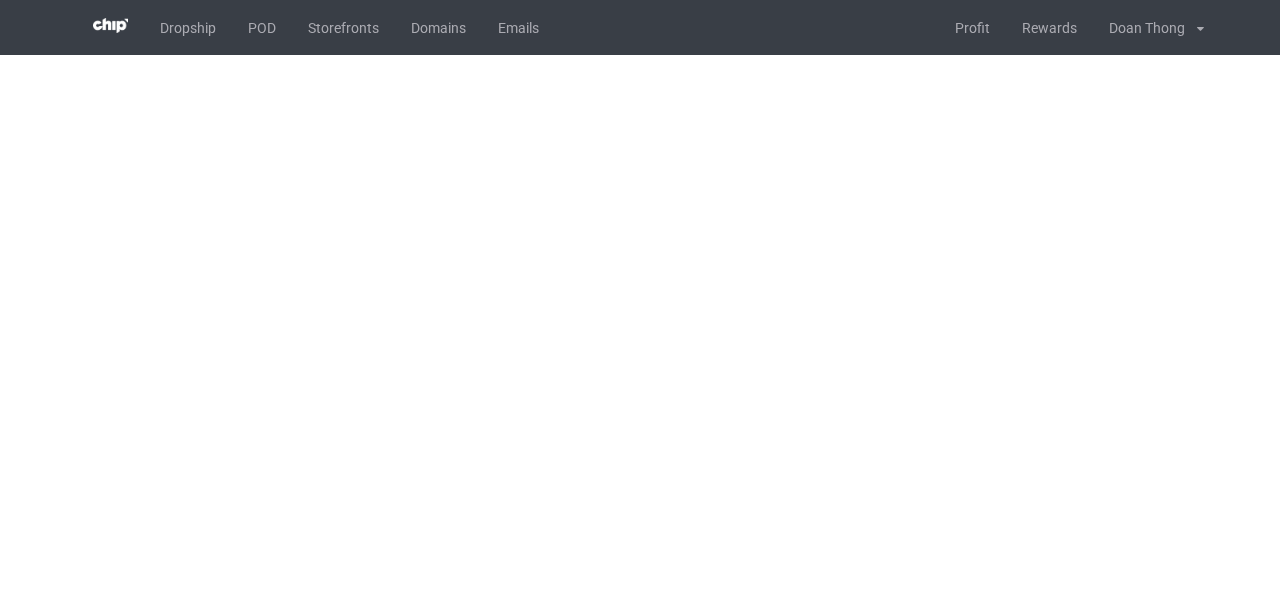 scroll, scrollTop: 0, scrollLeft: 0, axis: both 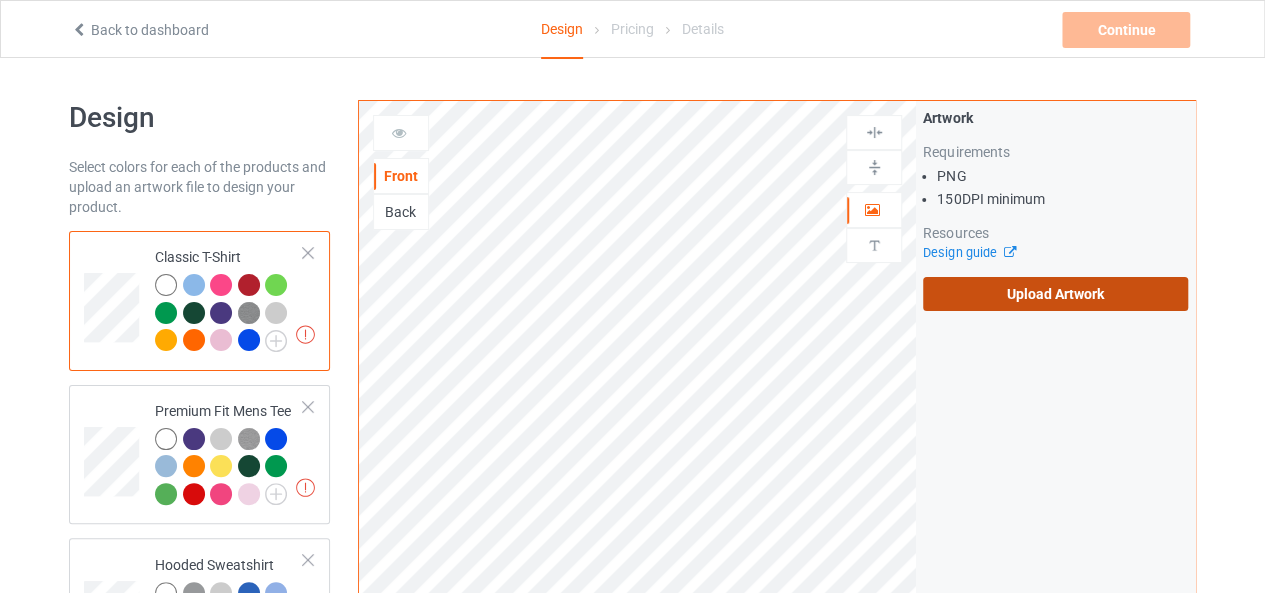 click on "Upload Artwork" at bounding box center (1055, 294) 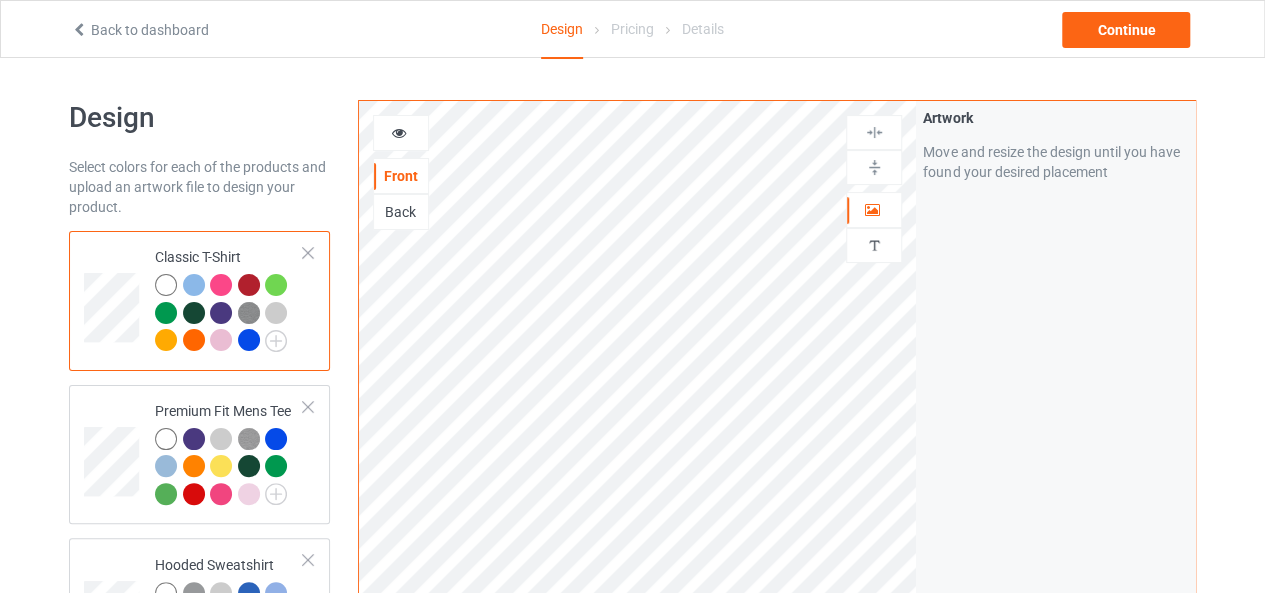 scroll, scrollTop: 100, scrollLeft: 0, axis: vertical 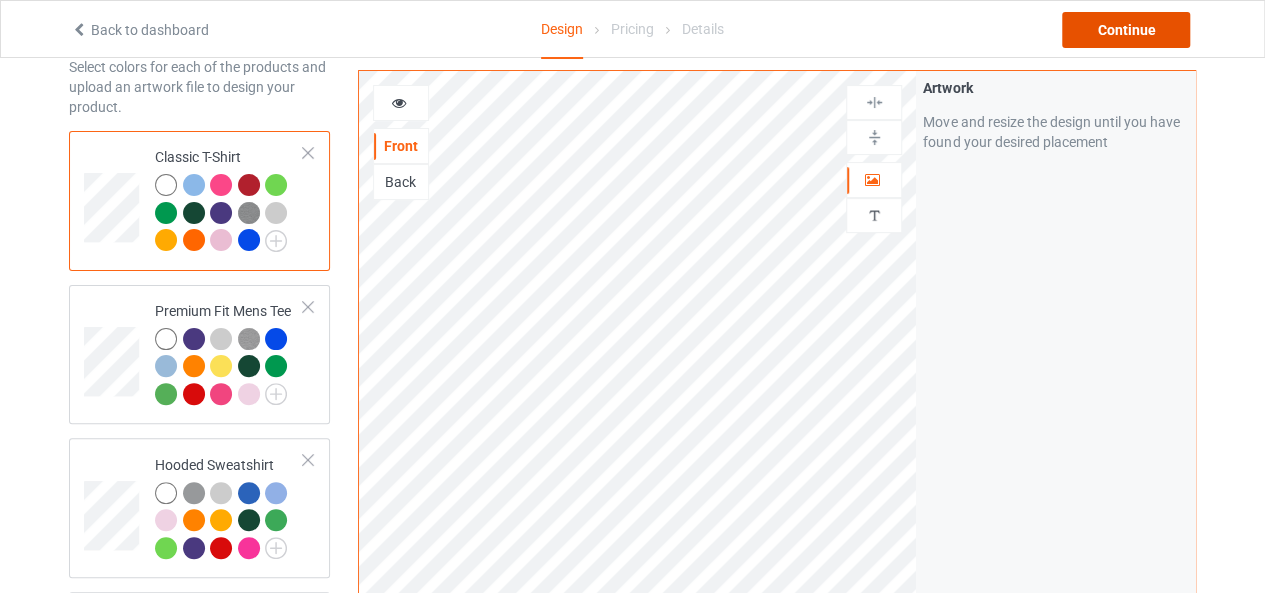 click on "Continue" at bounding box center (1126, 30) 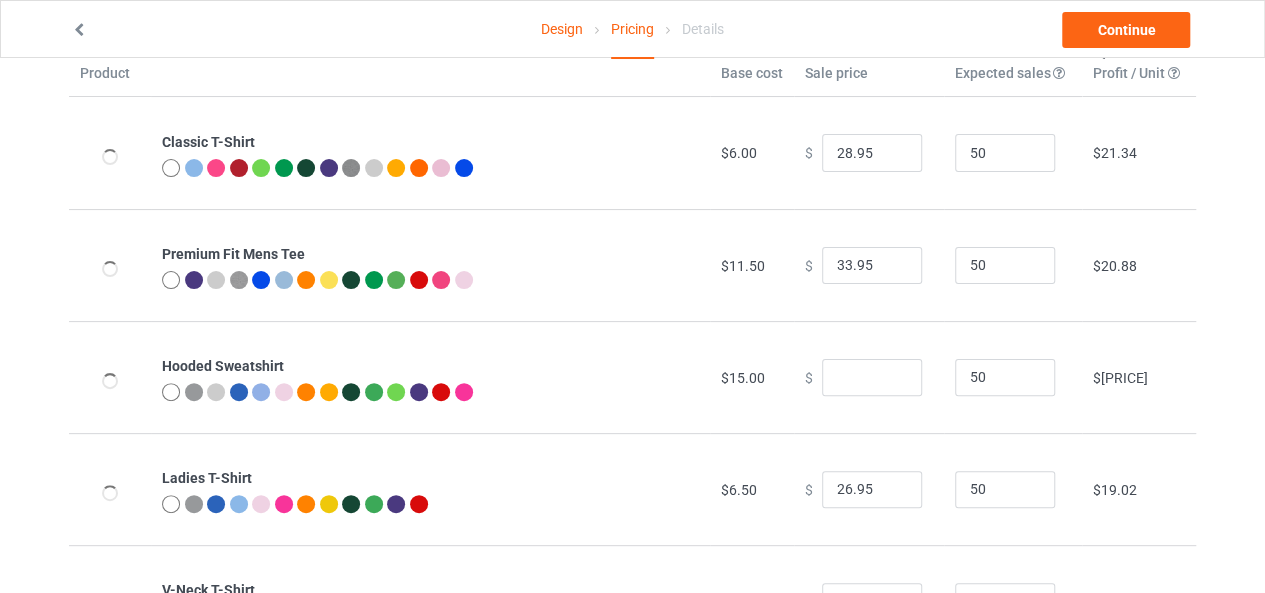 scroll, scrollTop: 0, scrollLeft: 0, axis: both 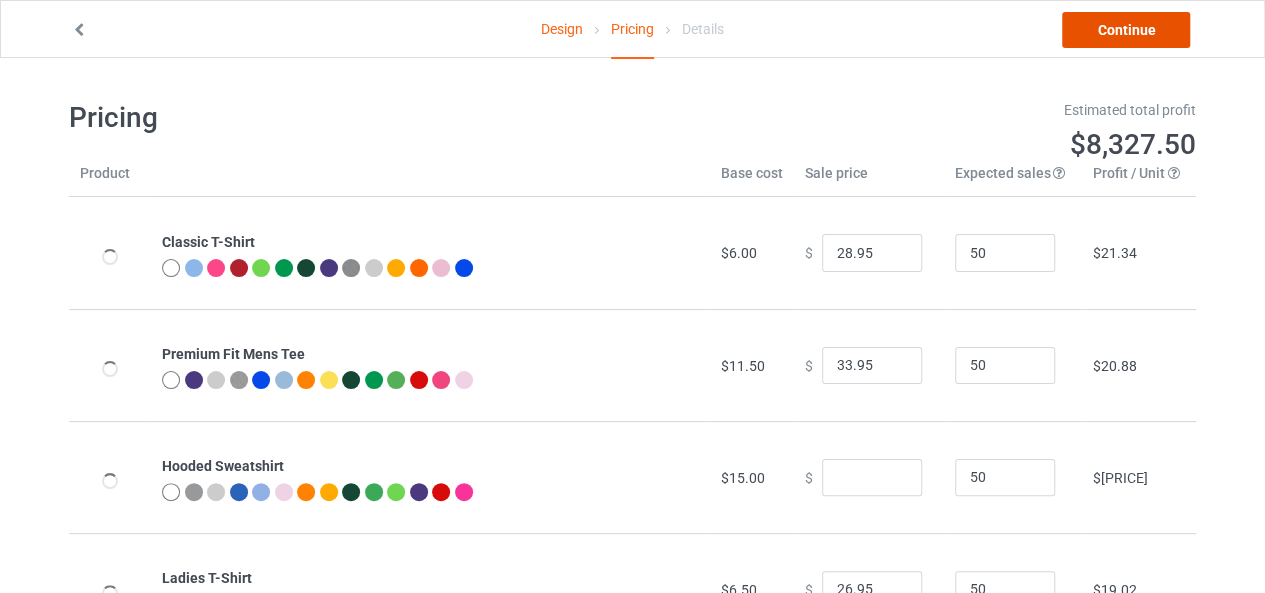 click on "Continue" at bounding box center (1126, 30) 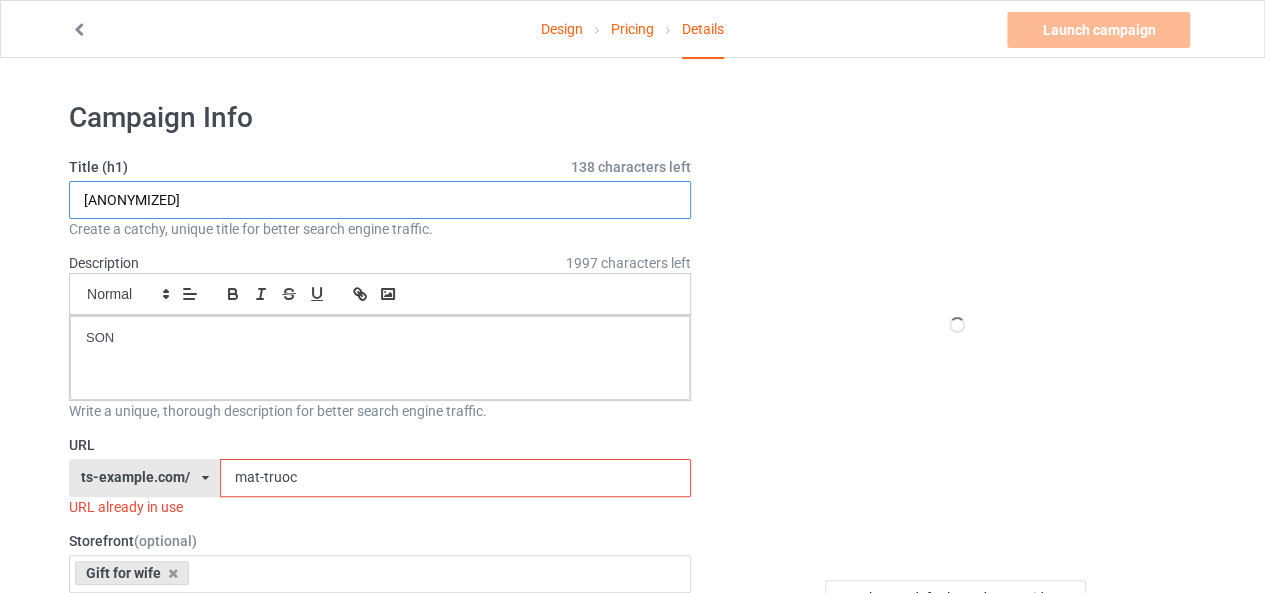 click on "[ANONYMIZED]" at bounding box center (380, 200) 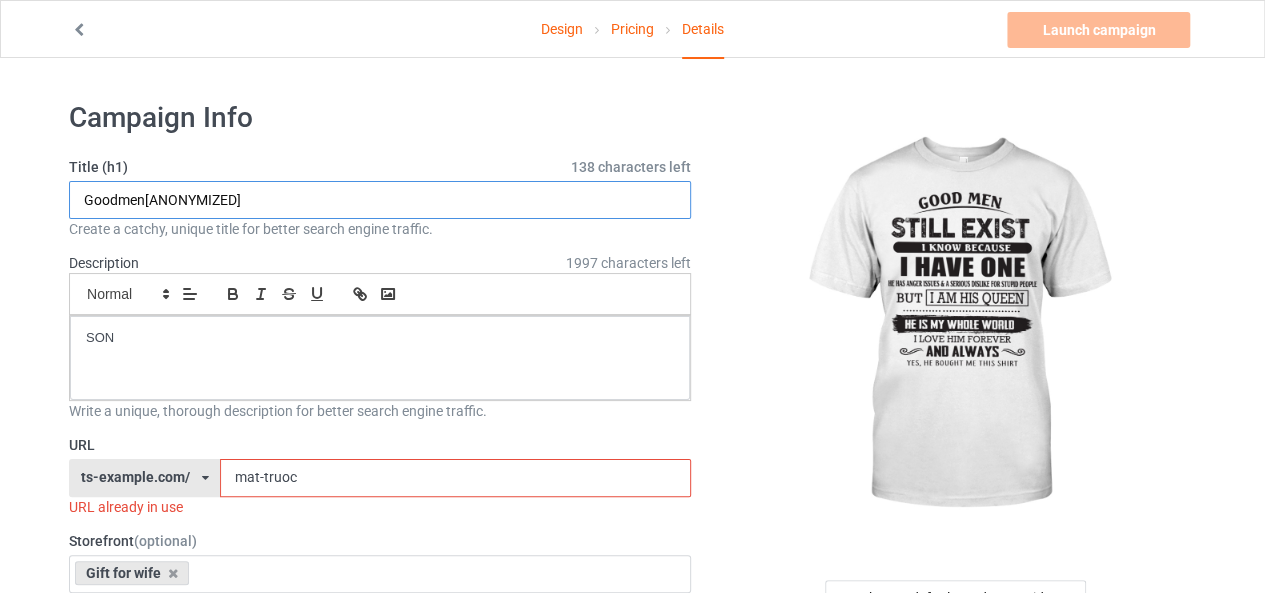 click on "Goodmen[ANONYMIZED]" at bounding box center (380, 200) 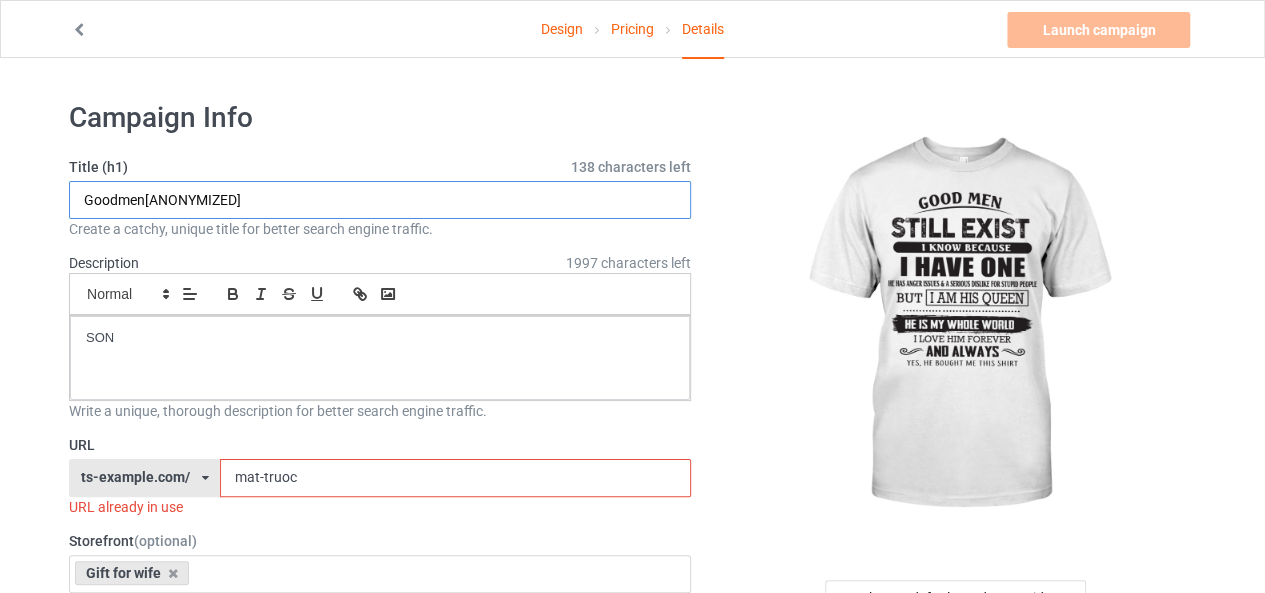 click on "Goodmen[ANONYMIZED]" at bounding box center (380, 200) 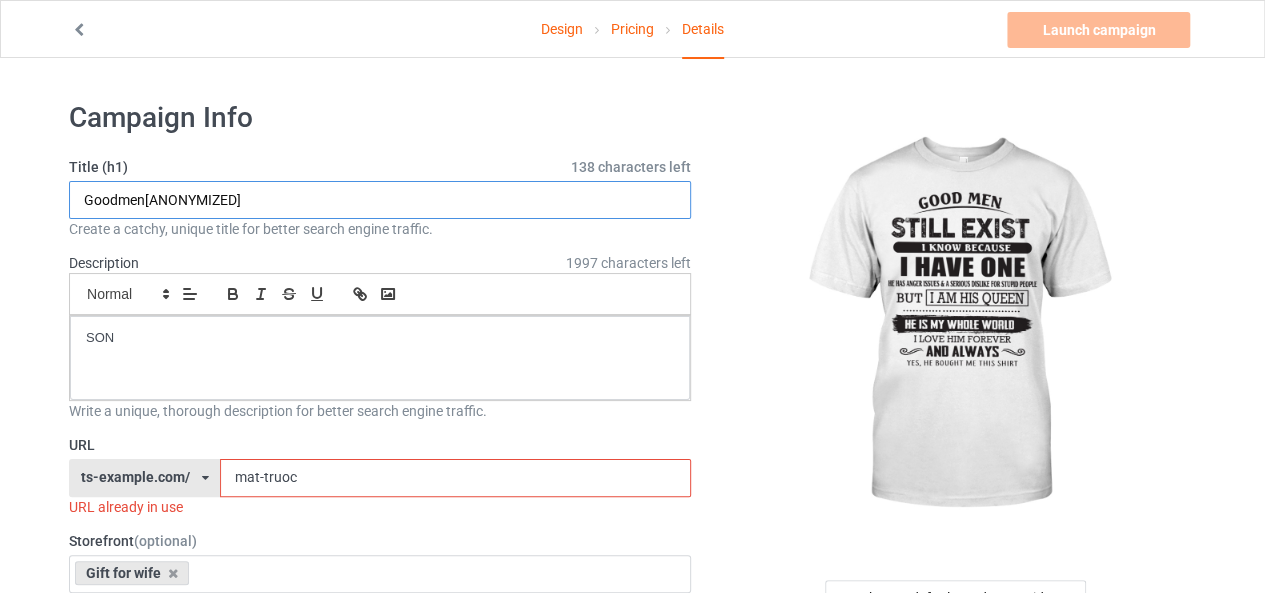 click on "Goodmen[ANONYMIZED]" at bounding box center (380, 200) 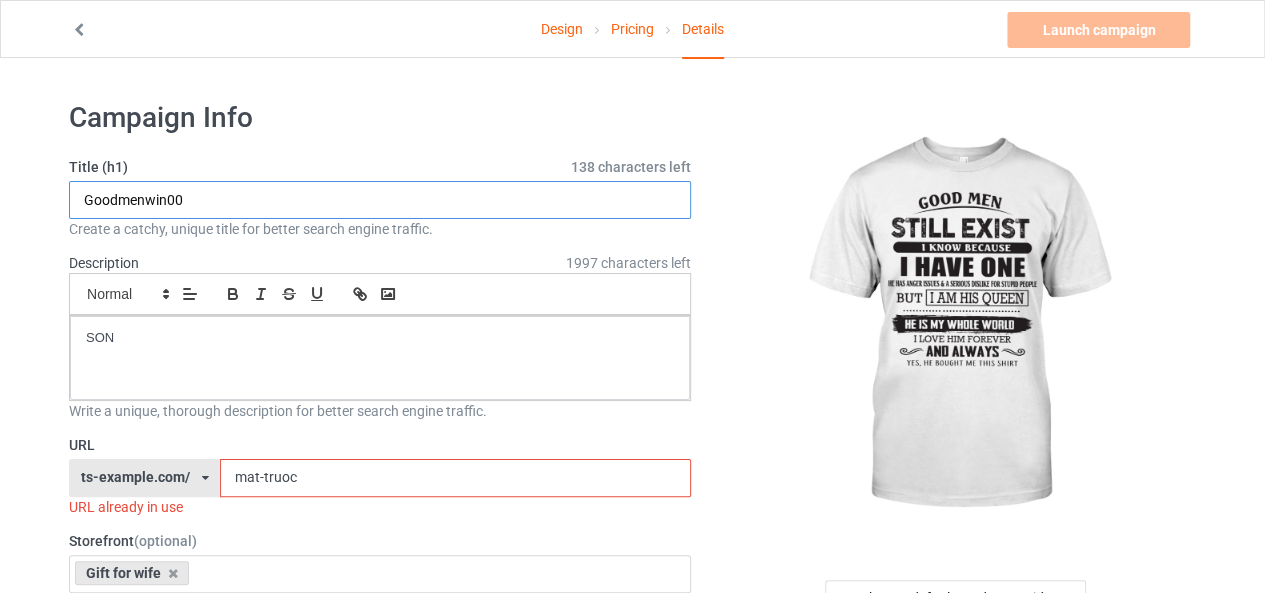 drag, startPoint x: 165, startPoint y: 206, endPoint x: 45, endPoint y: 229, distance: 122.18429 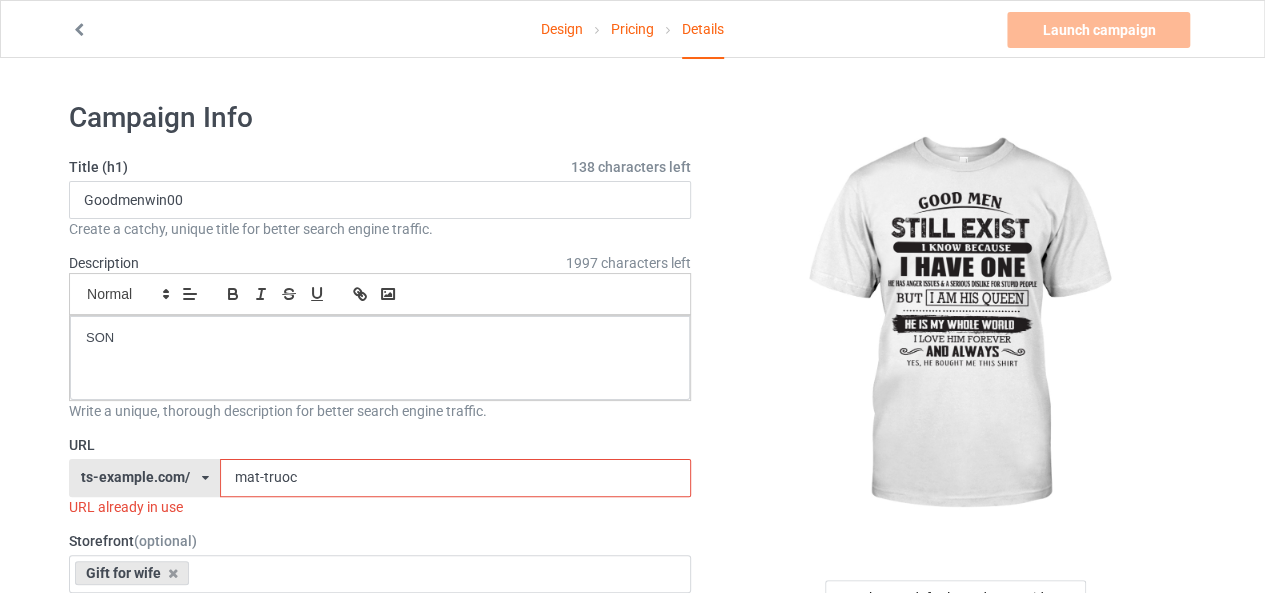 click on "mat-truoc" at bounding box center [455, 478] 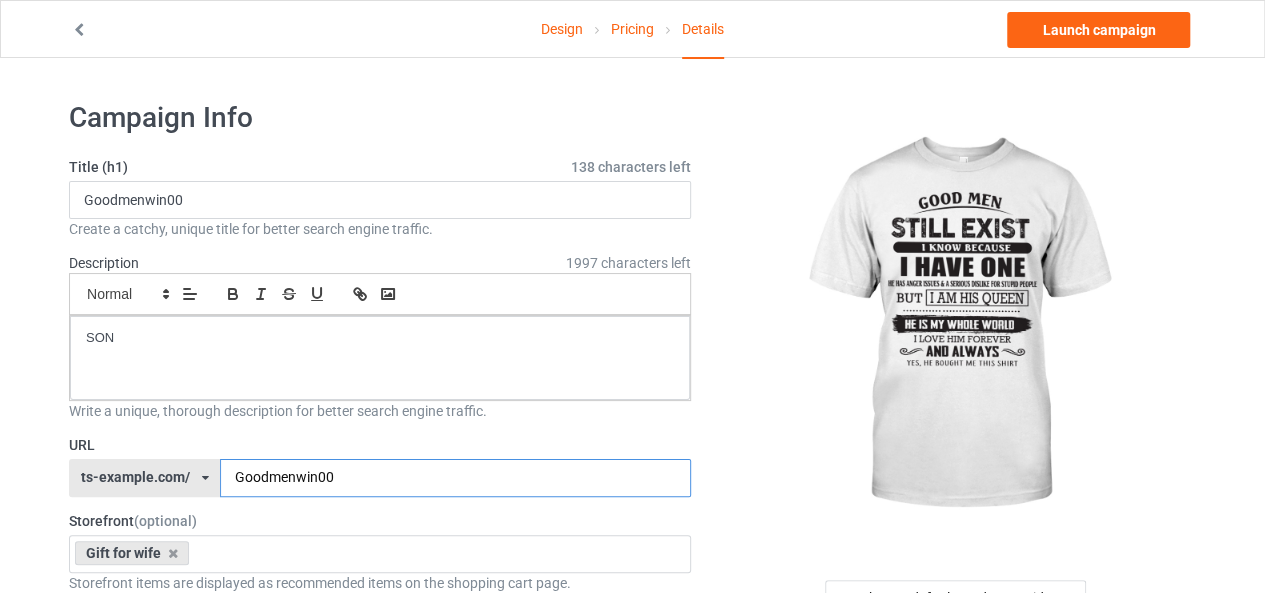type on "Goodmenwin00" 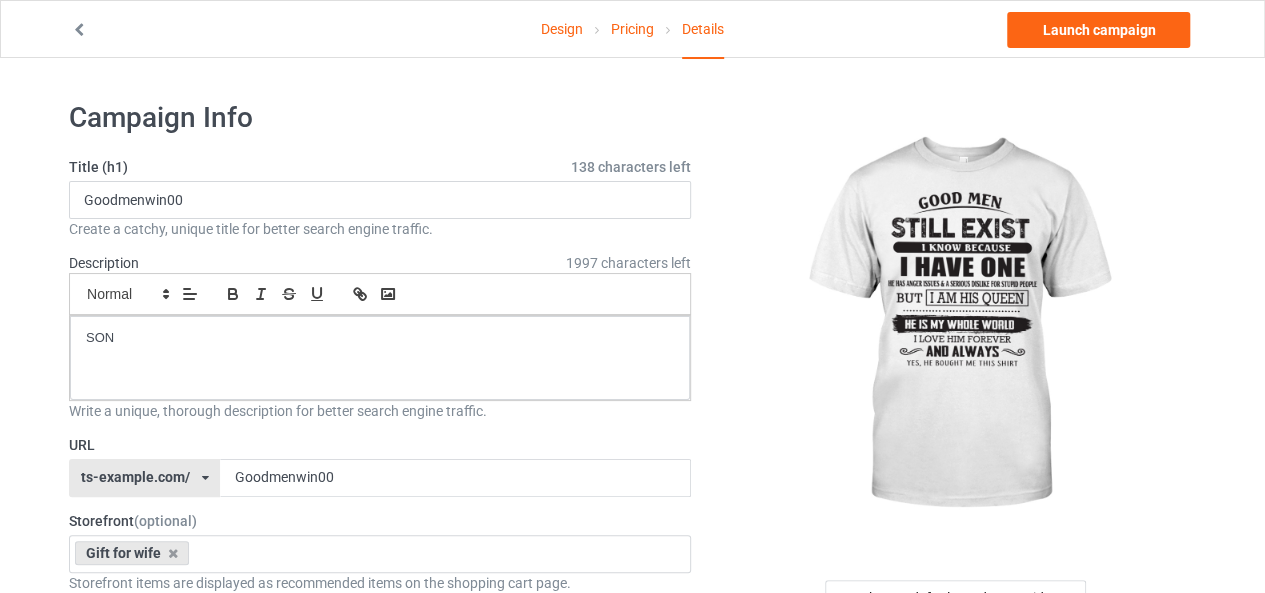 click on "URL" at bounding box center (380, 445) 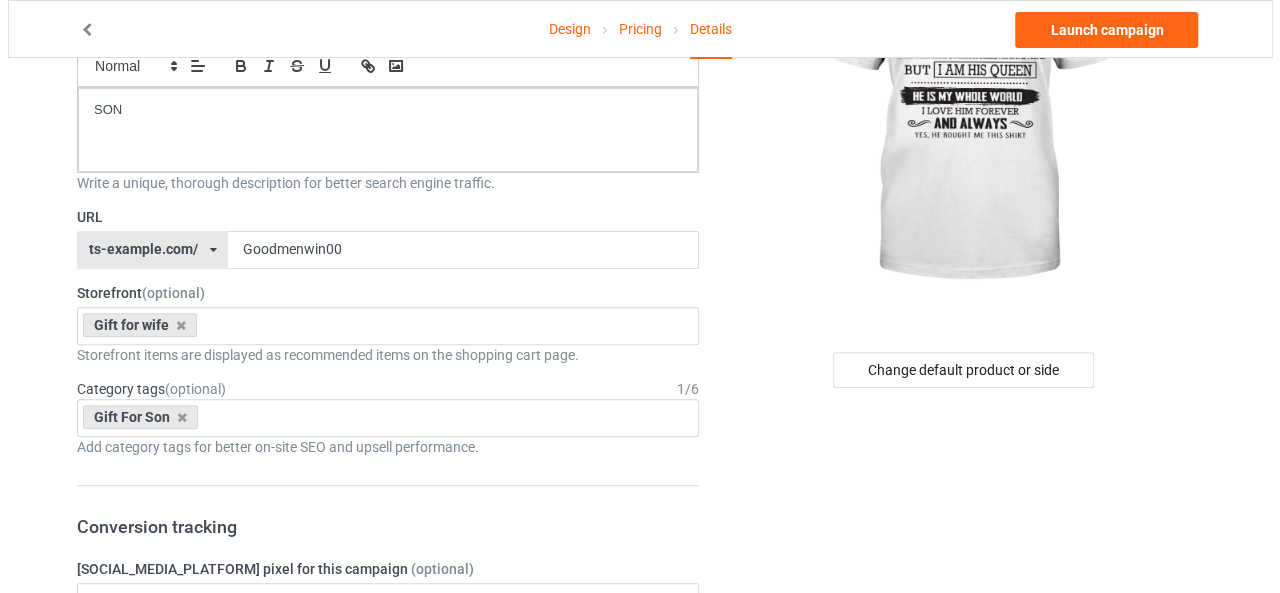 scroll, scrollTop: 0, scrollLeft: 0, axis: both 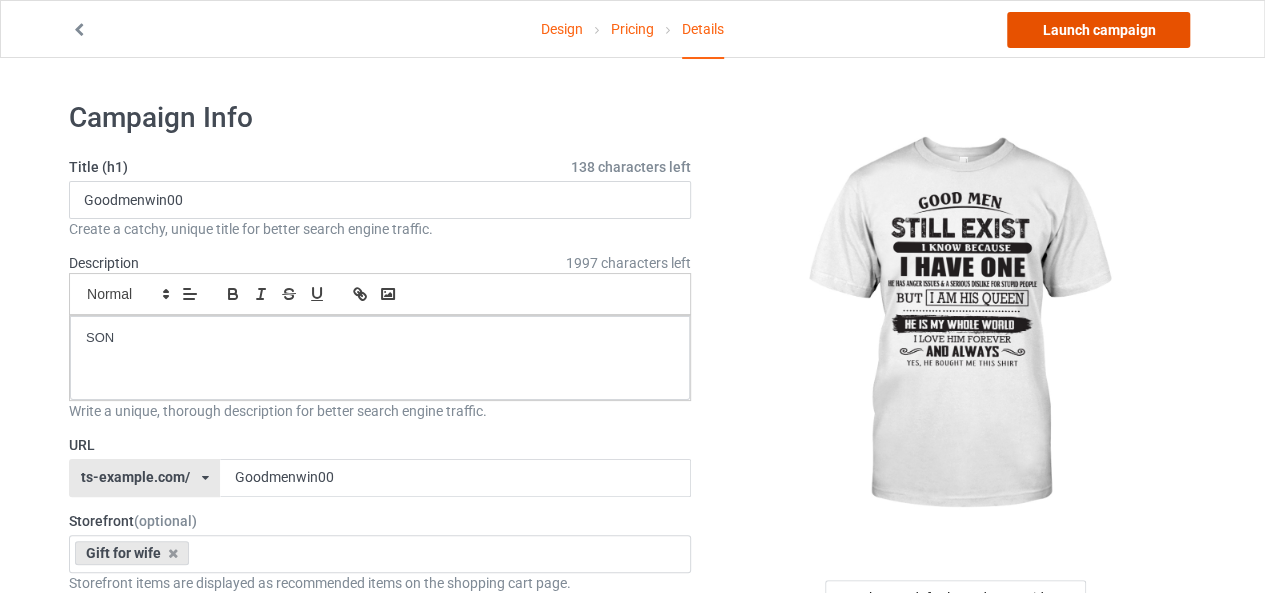click on "Launch campaign" at bounding box center (1098, 30) 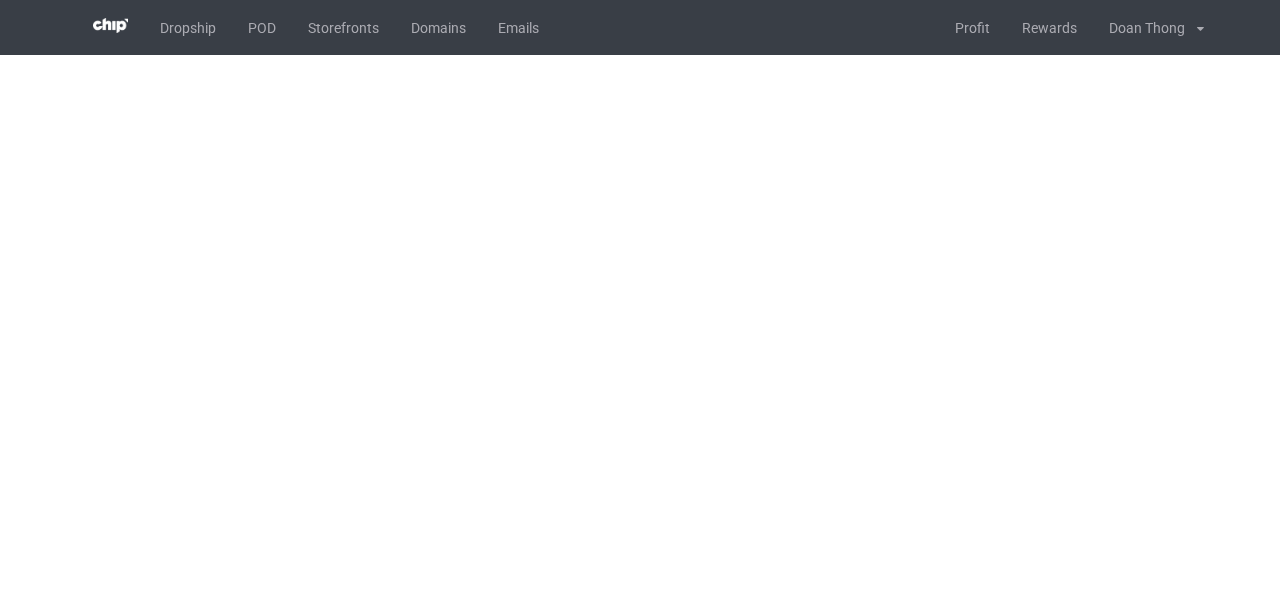 scroll, scrollTop: 0, scrollLeft: 0, axis: both 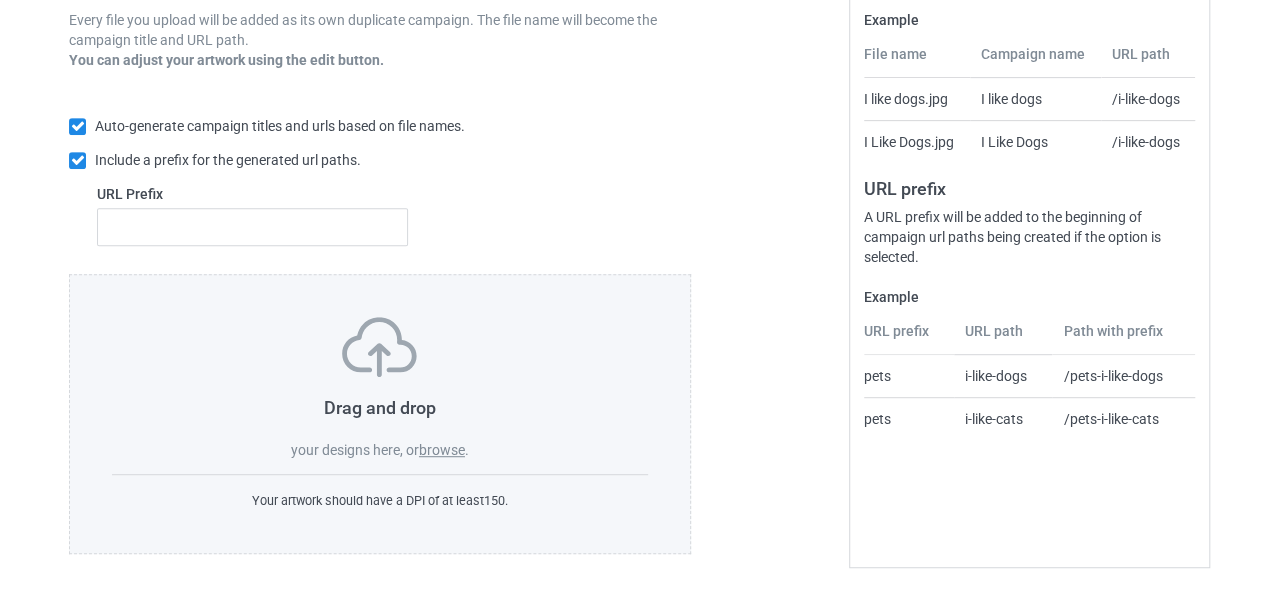 click on "browse" at bounding box center (442, 450) 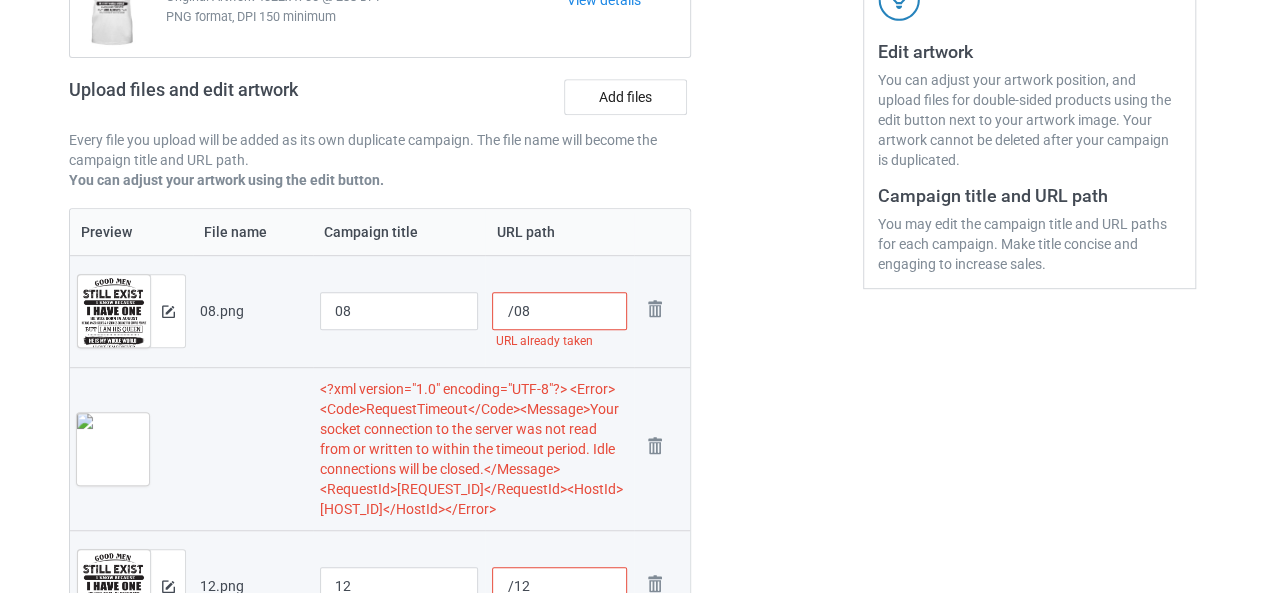 scroll, scrollTop: 582, scrollLeft: 0, axis: vertical 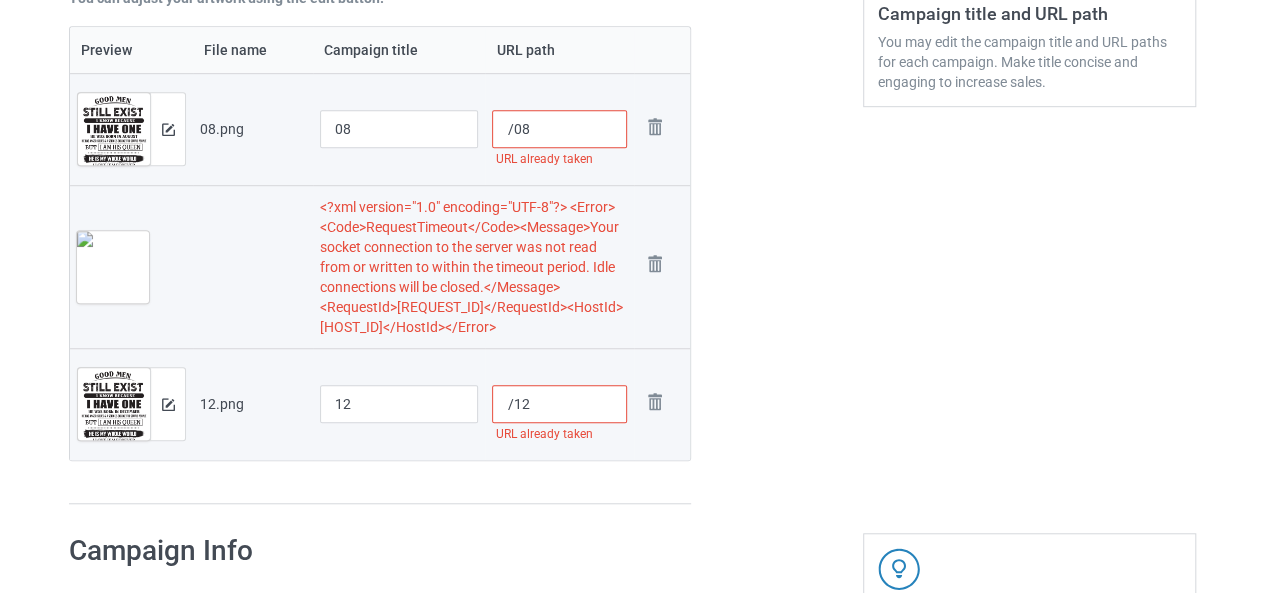 click on "Edit artwork You can adjust your artwork position, and upload files for double-sided products using the edit button next to your artwork image. Your artwork cannot be deleted after your campaign is duplicated. Campaign title and URL path You may edit the campaign title and URL paths for each campaign. Make title concise and engaging to increase sales." at bounding box center (1029, 38) 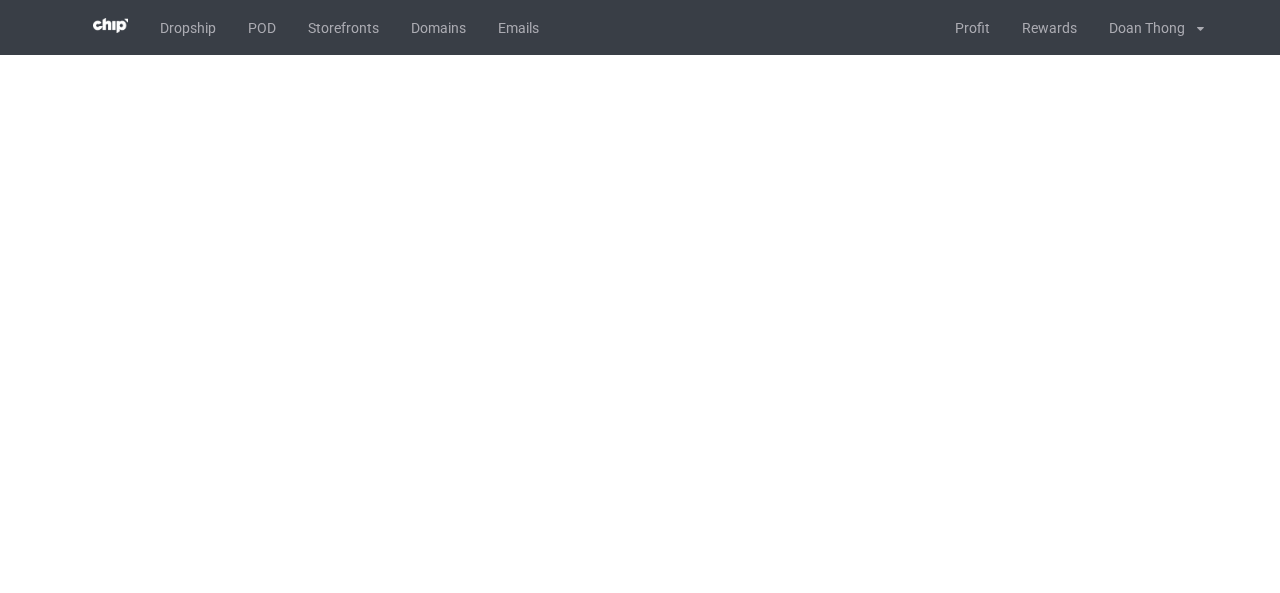 scroll, scrollTop: 0, scrollLeft: 0, axis: both 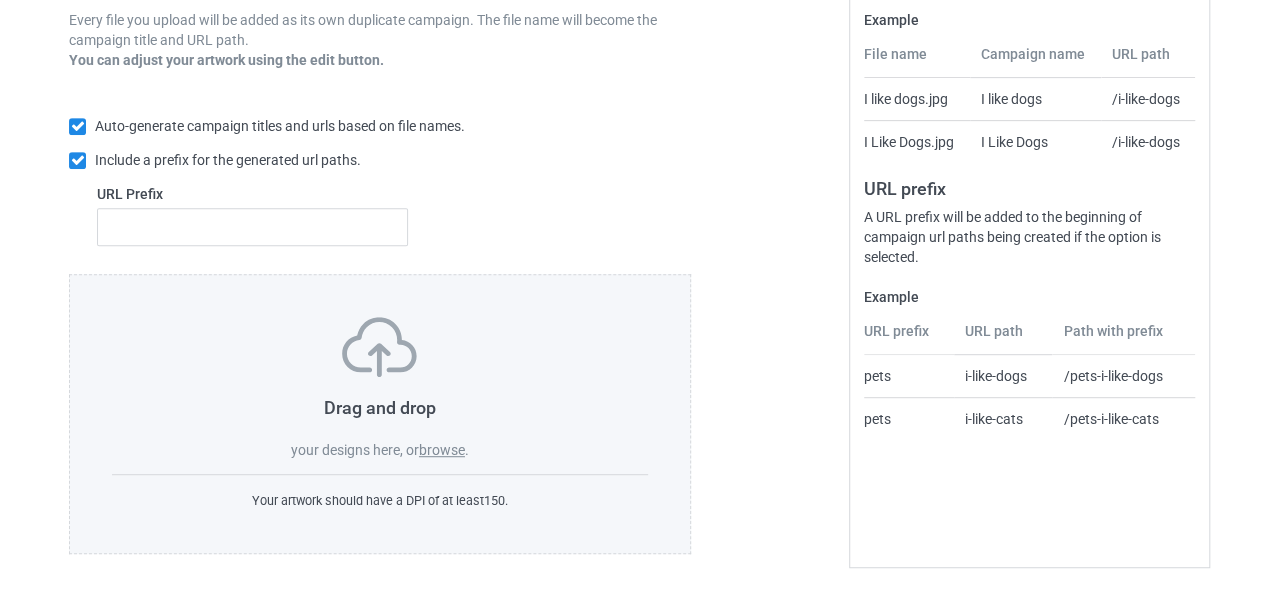 click on "browse" at bounding box center (442, 450) 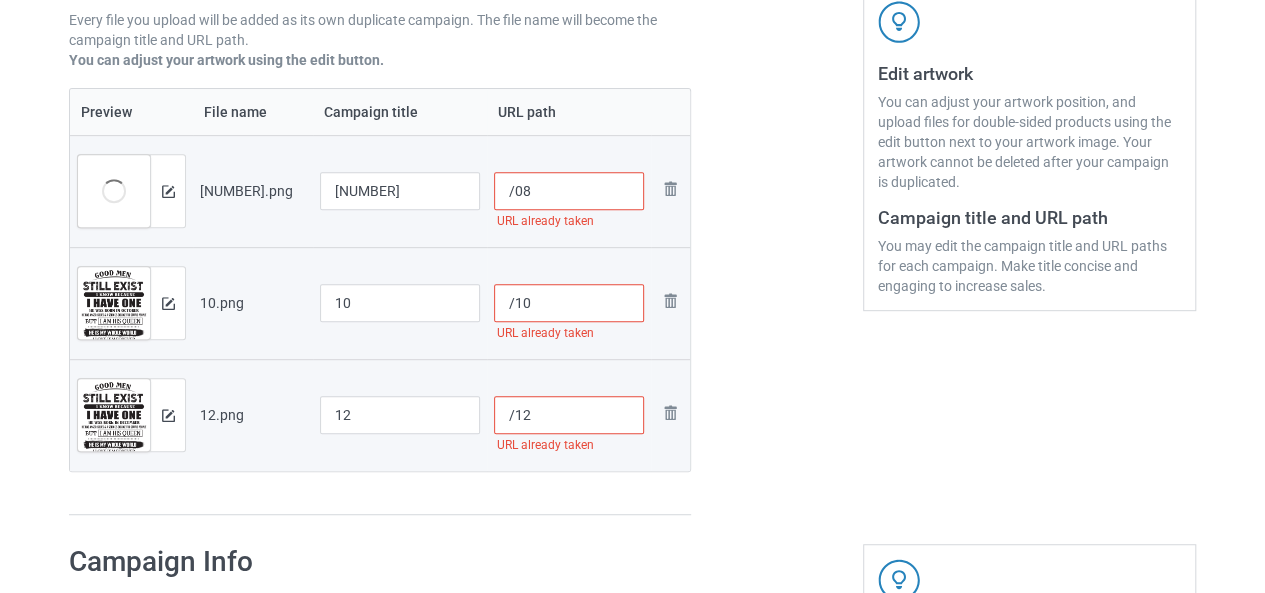 scroll, scrollTop: 78, scrollLeft: 0, axis: vertical 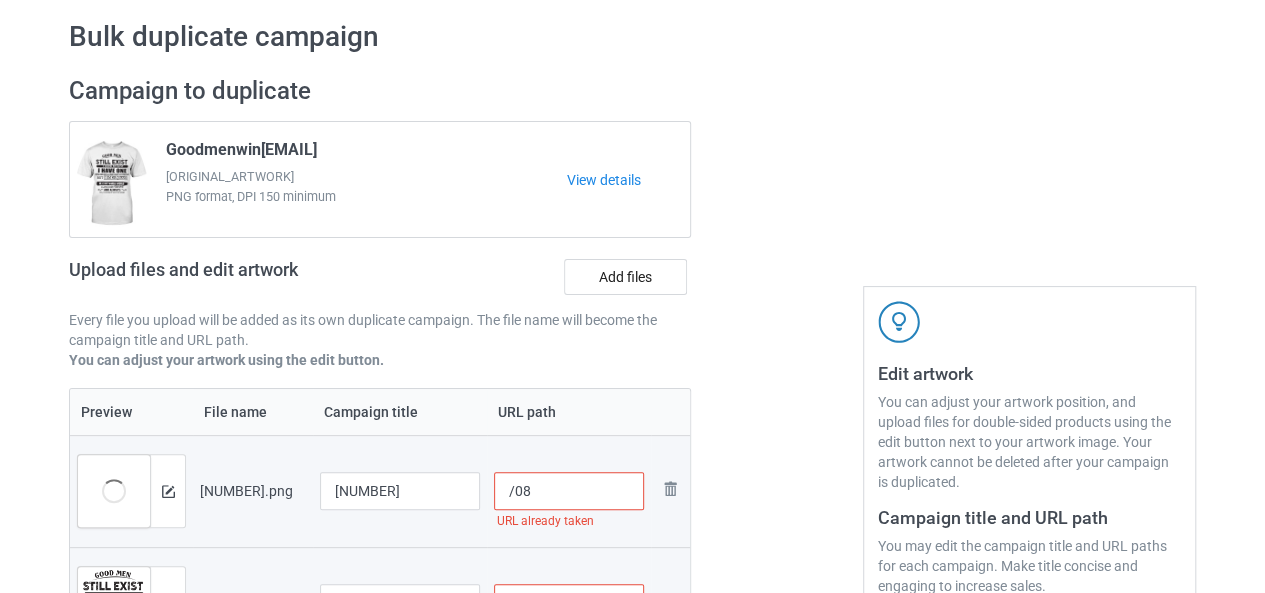click on "Goodmenwin[EMAIL]" at bounding box center (241, 153) 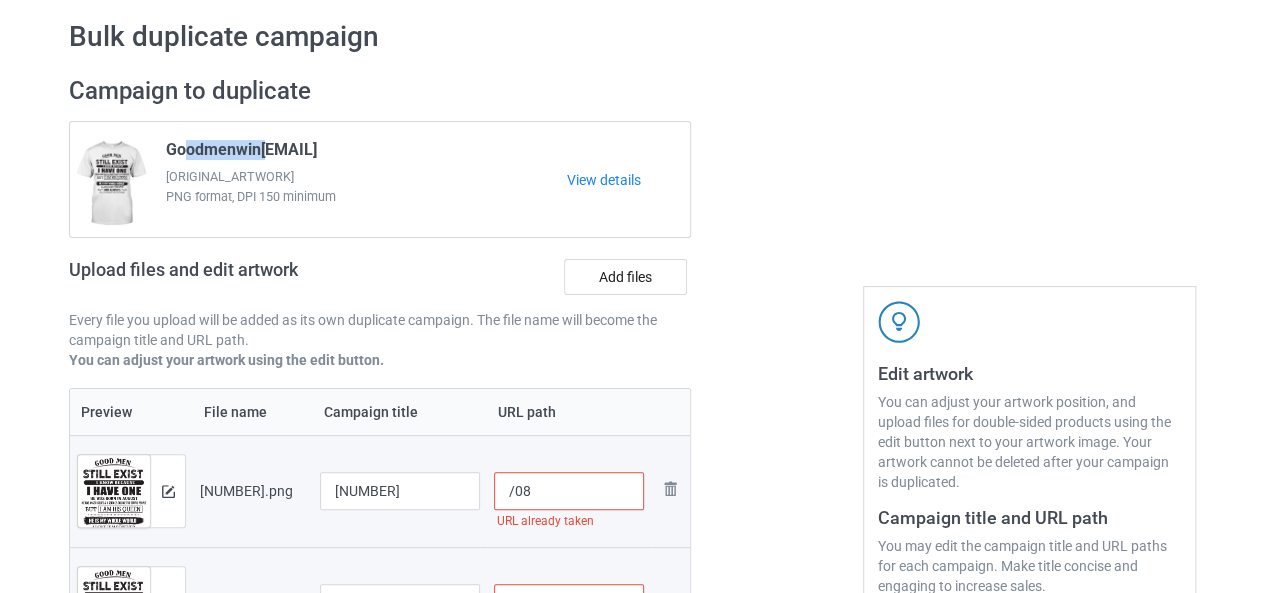 drag, startPoint x: 264, startPoint y: 151, endPoint x: 182, endPoint y: 153, distance: 82.02438 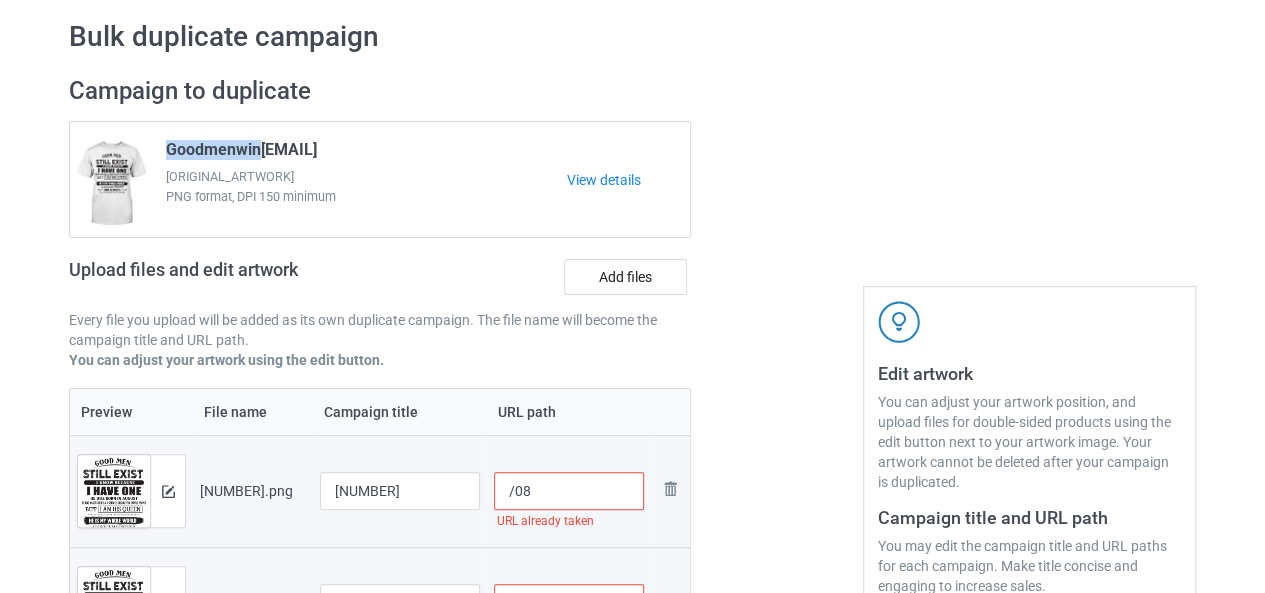 drag, startPoint x: 256, startPoint y: 155, endPoint x: 153, endPoint y: 159, distance: 103.077644 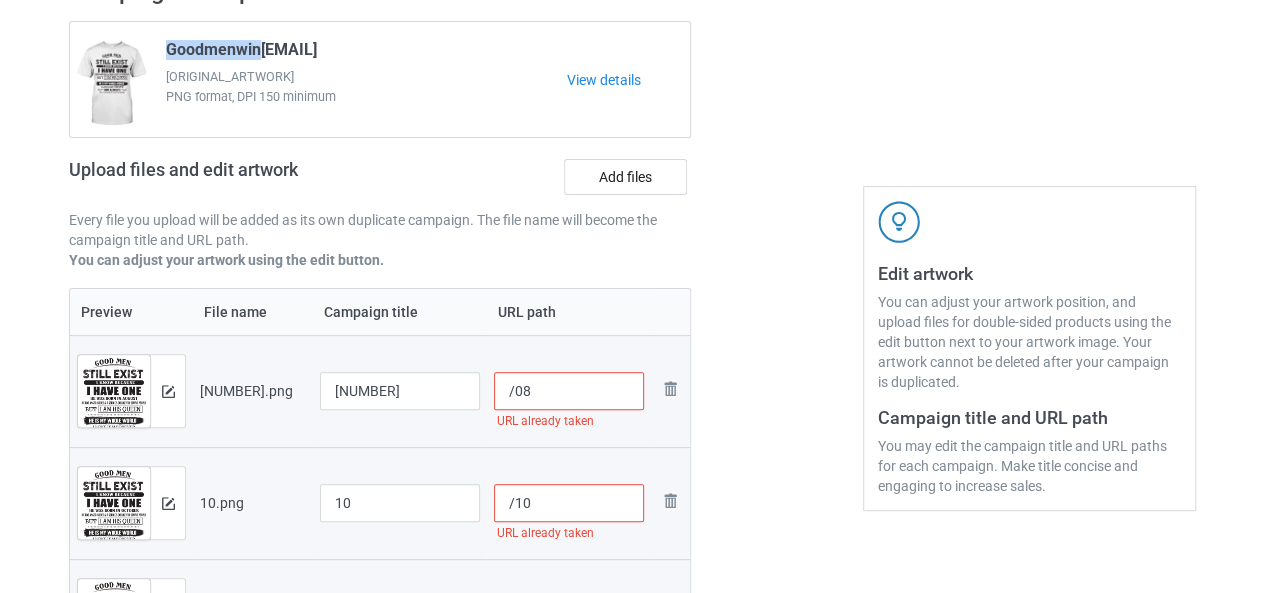 scroll, scrollTop: 278, scrollLeft: 0, axis: vertical 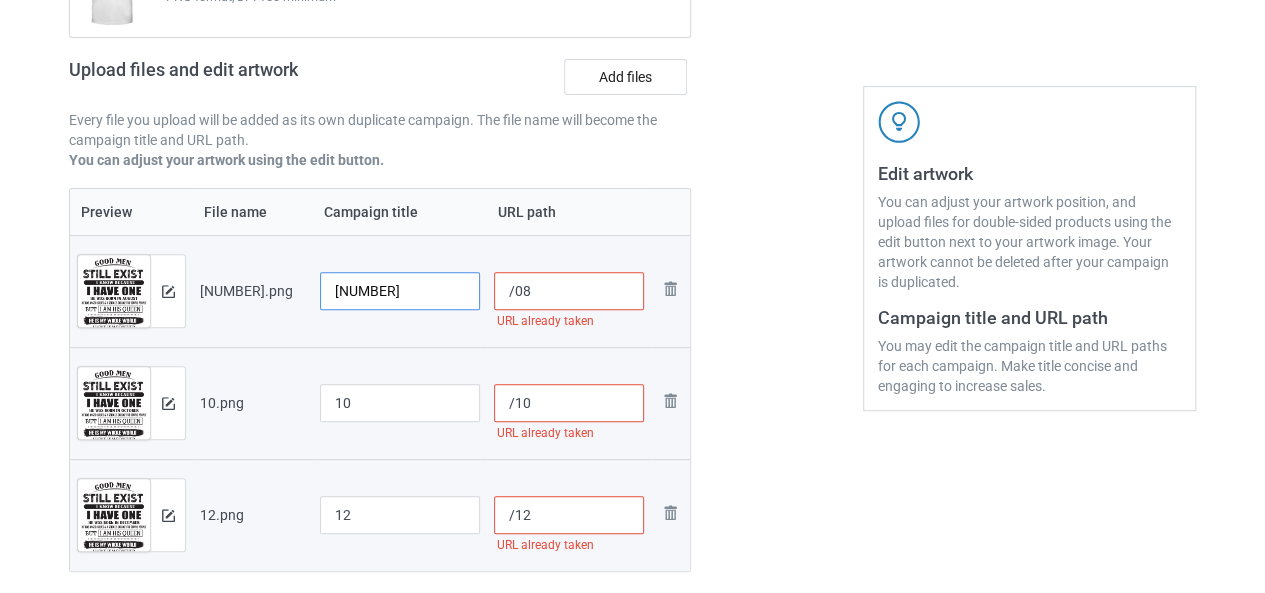 click on "[NUMBER]" at bounding box center (400, 291) 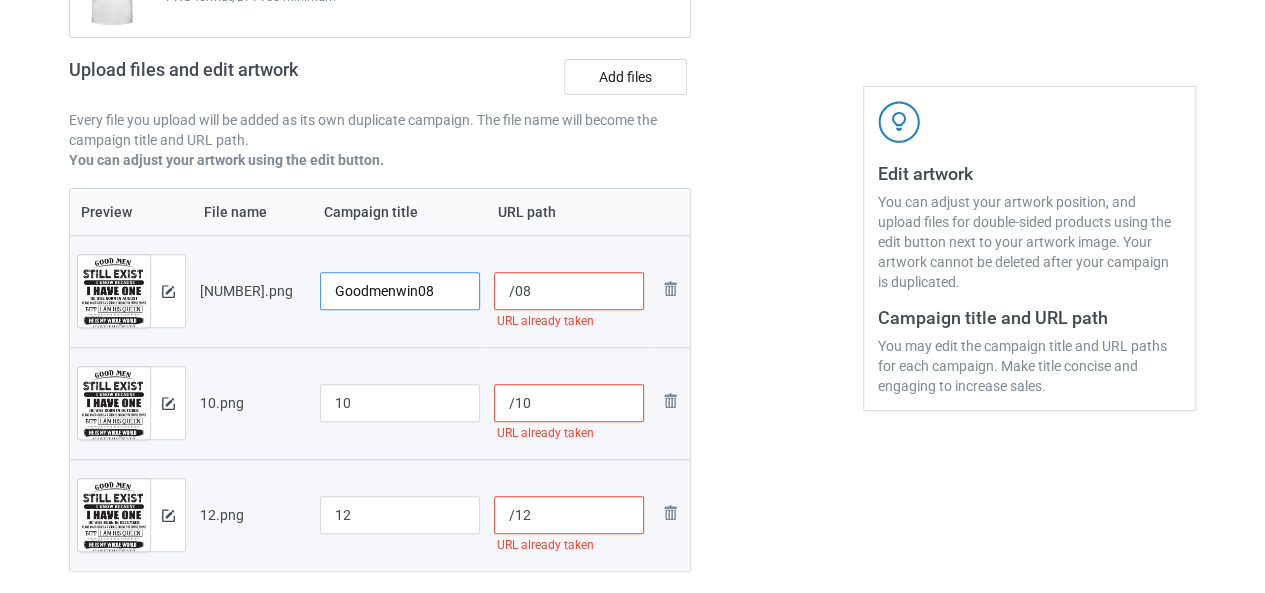 type on "Goodmenwin08" 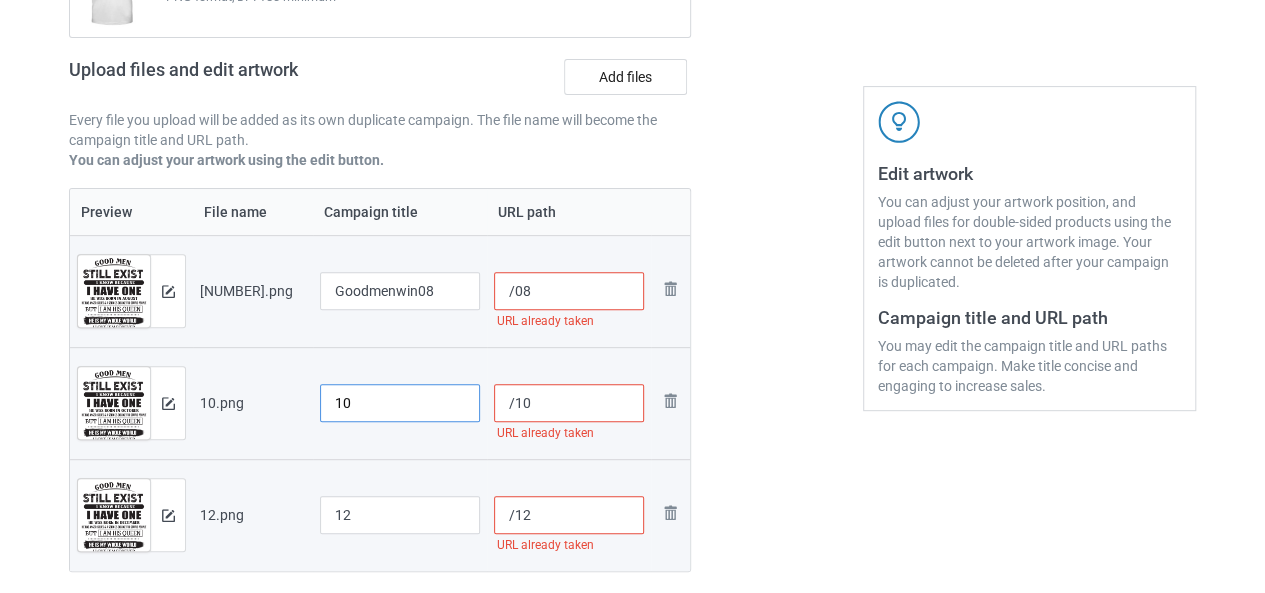 click on "10" at bounding box center (400, 403) 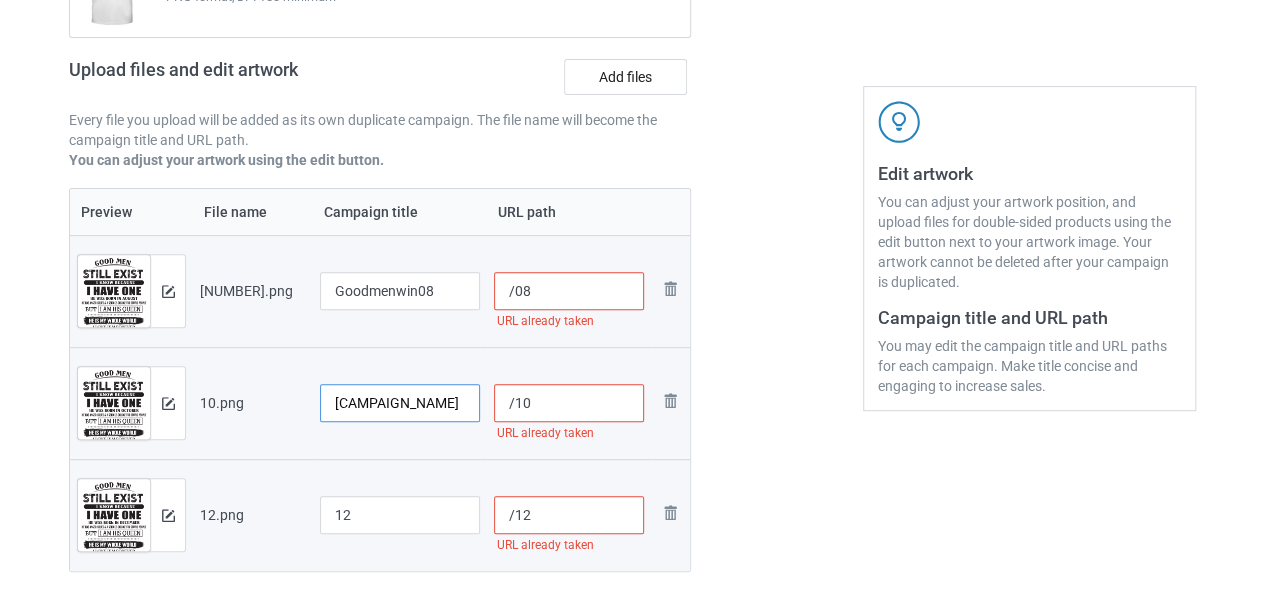type on "Goodmenwin10" 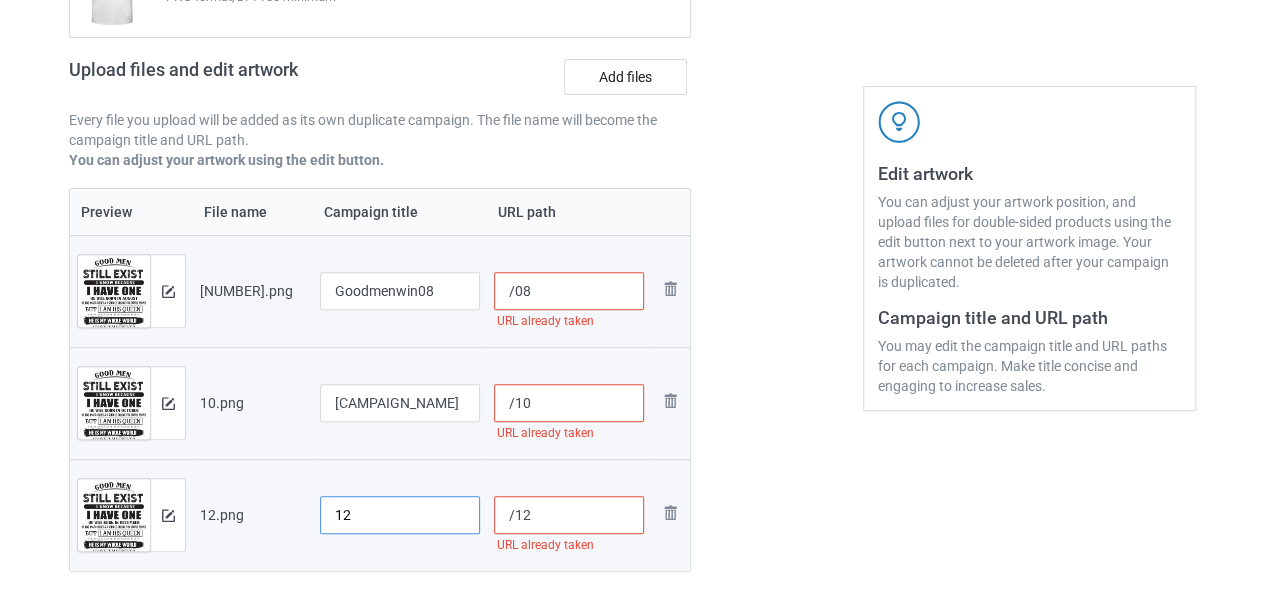 click on "[NUMBER]" at bounding box center (400, 515) 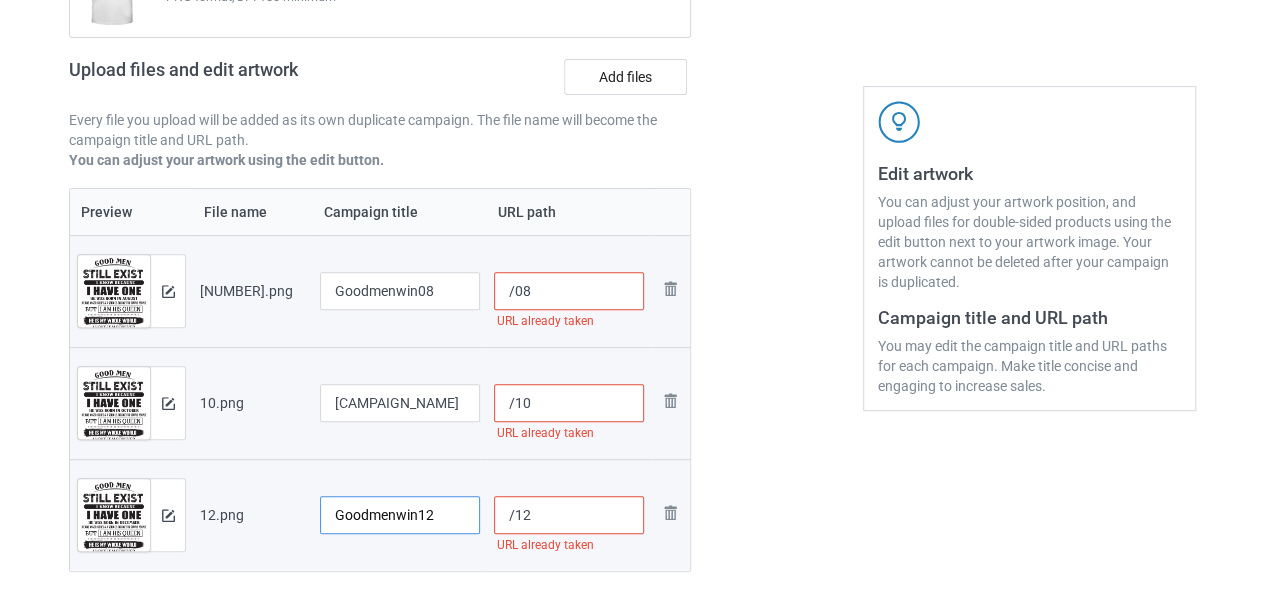type on "Goodmenwin12" 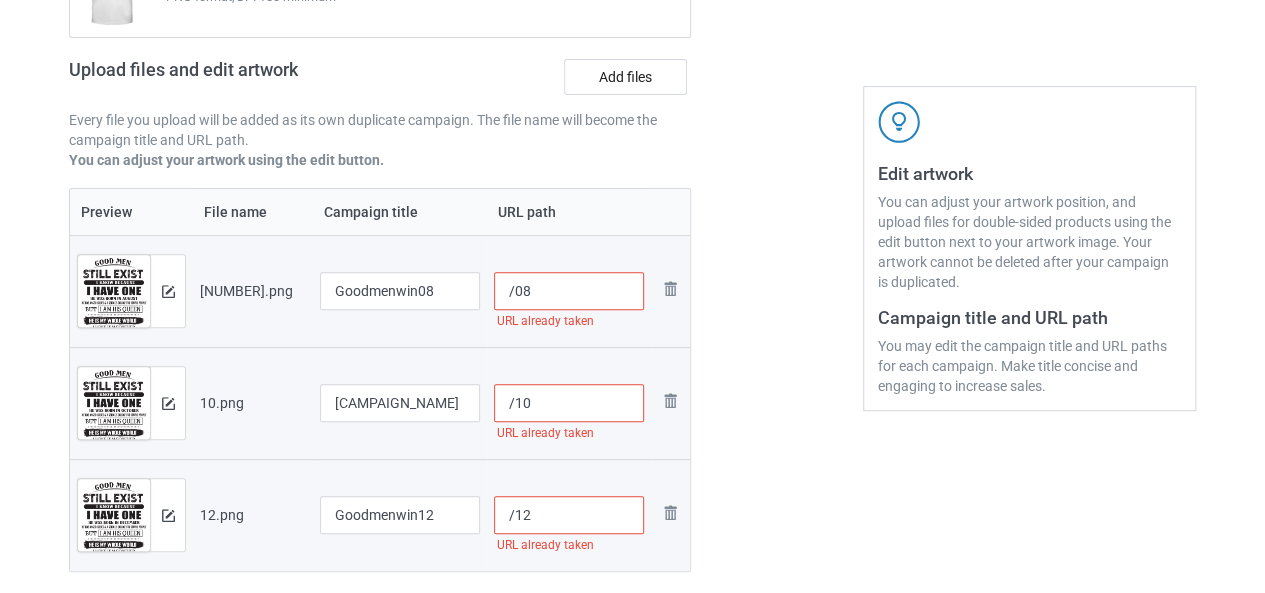 click on "/08" at bounding box center (569, 291) 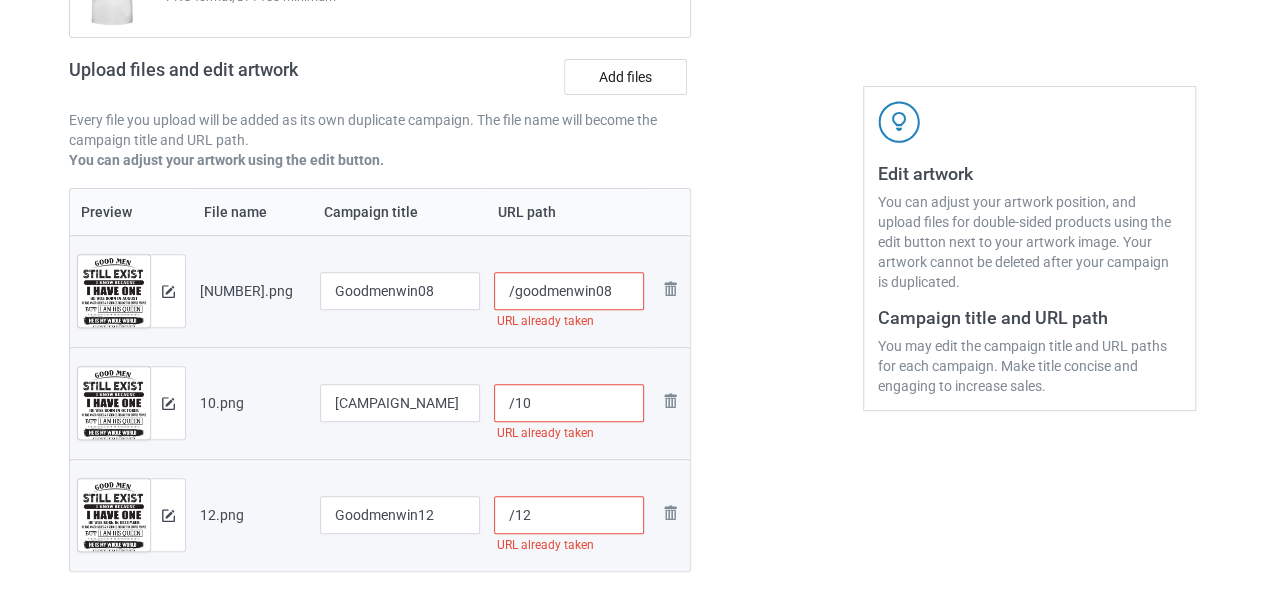 type on "/goodmenwin08" 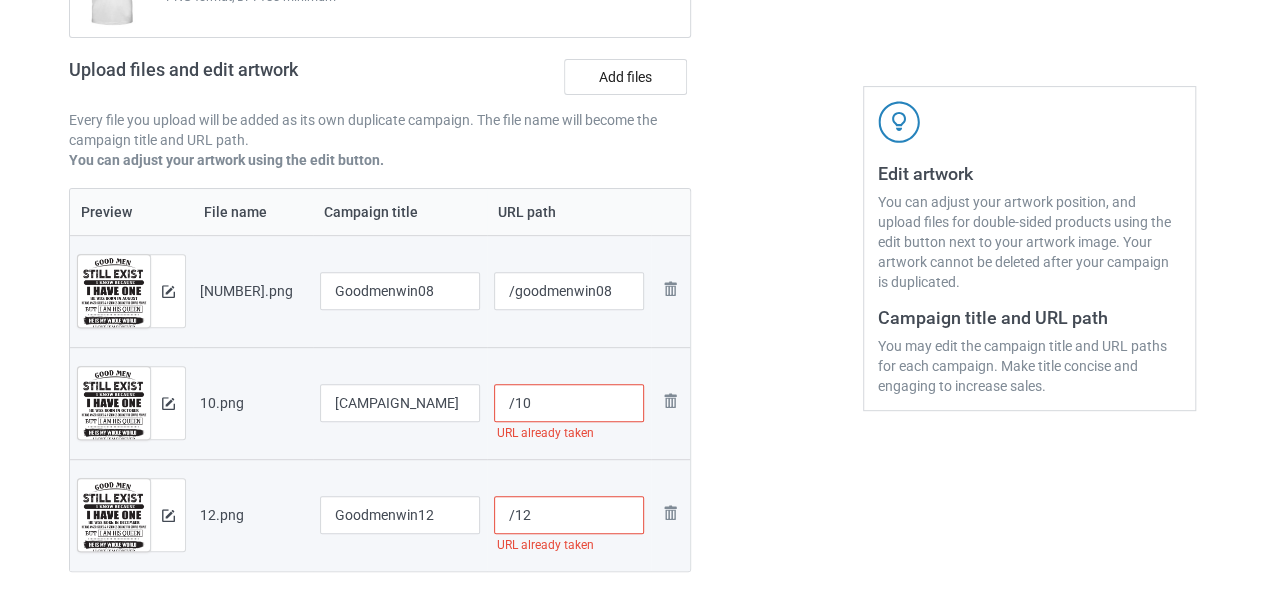 click on "/10" at bounding box center (569, 403) 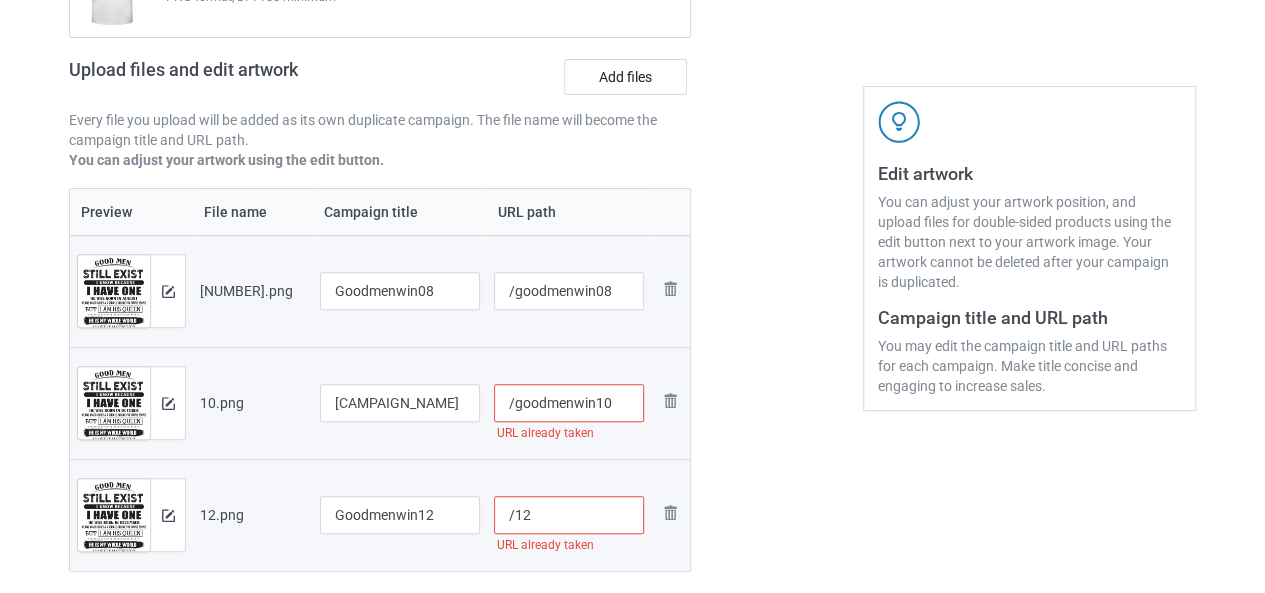 type on "/goodmenwin10" 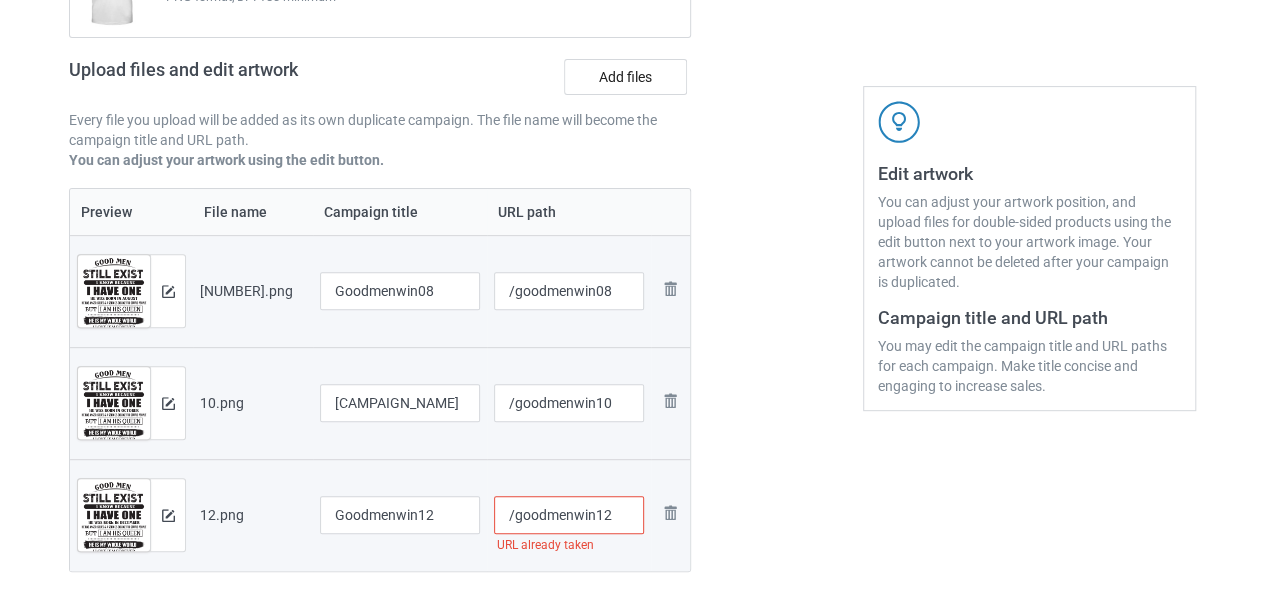 type on "/goodmenwin12" 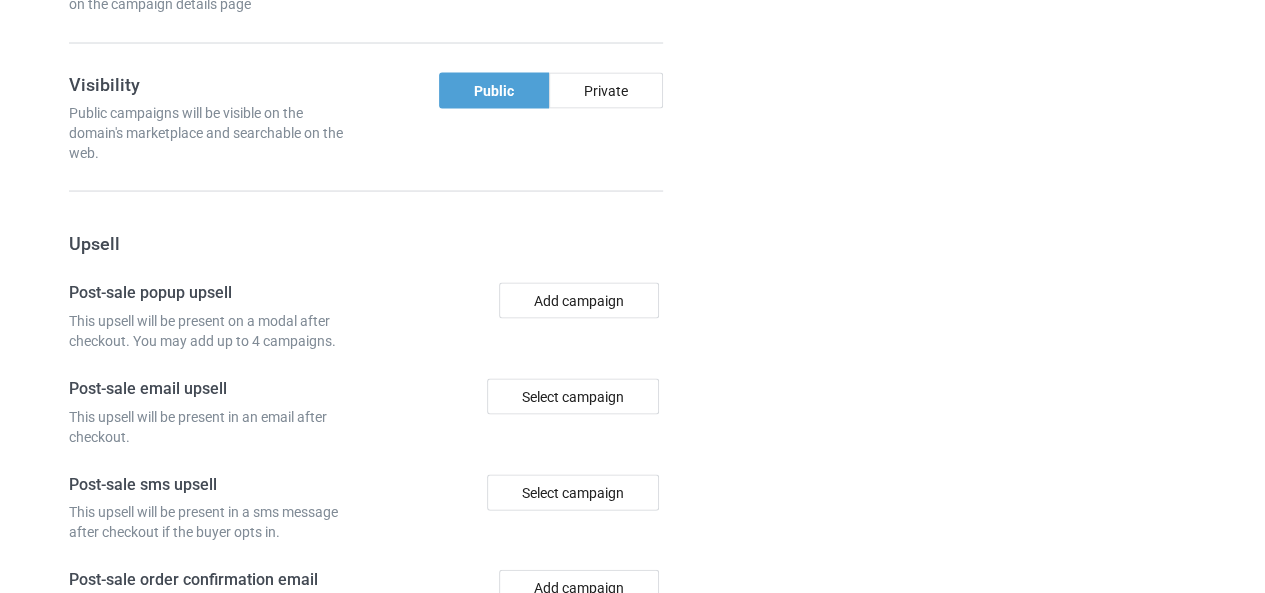 scroll, scrollTop: 2168, scrollLeft: 0, axis: vertical 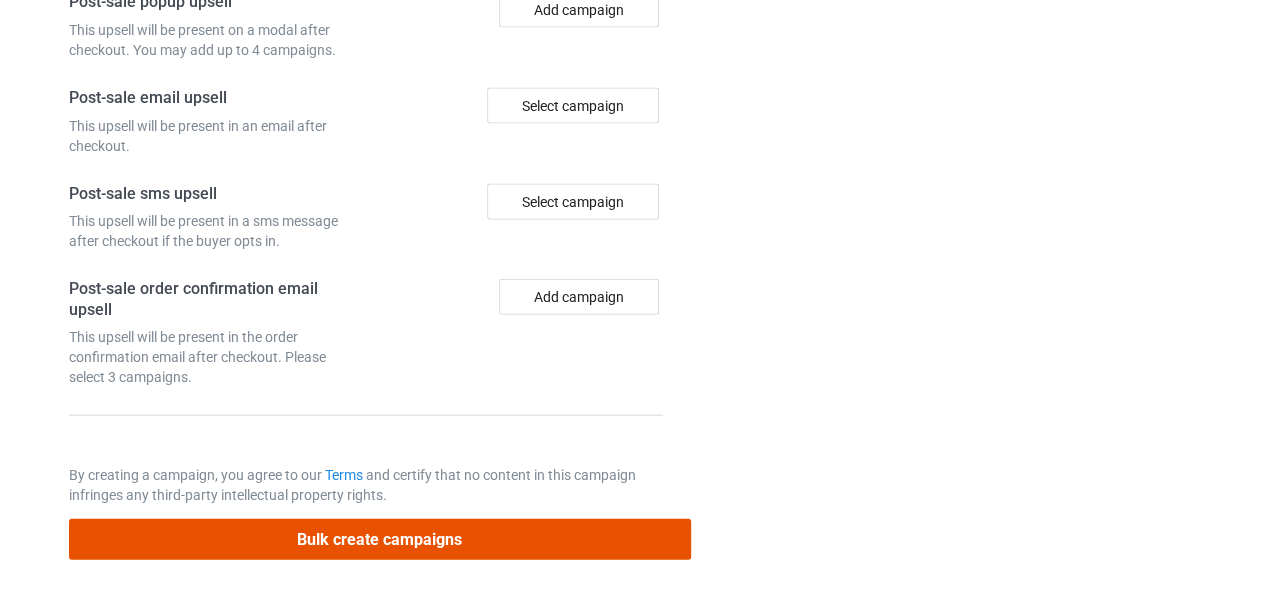 click on "Bulk create campaigns" at bounding box center (380, 539) 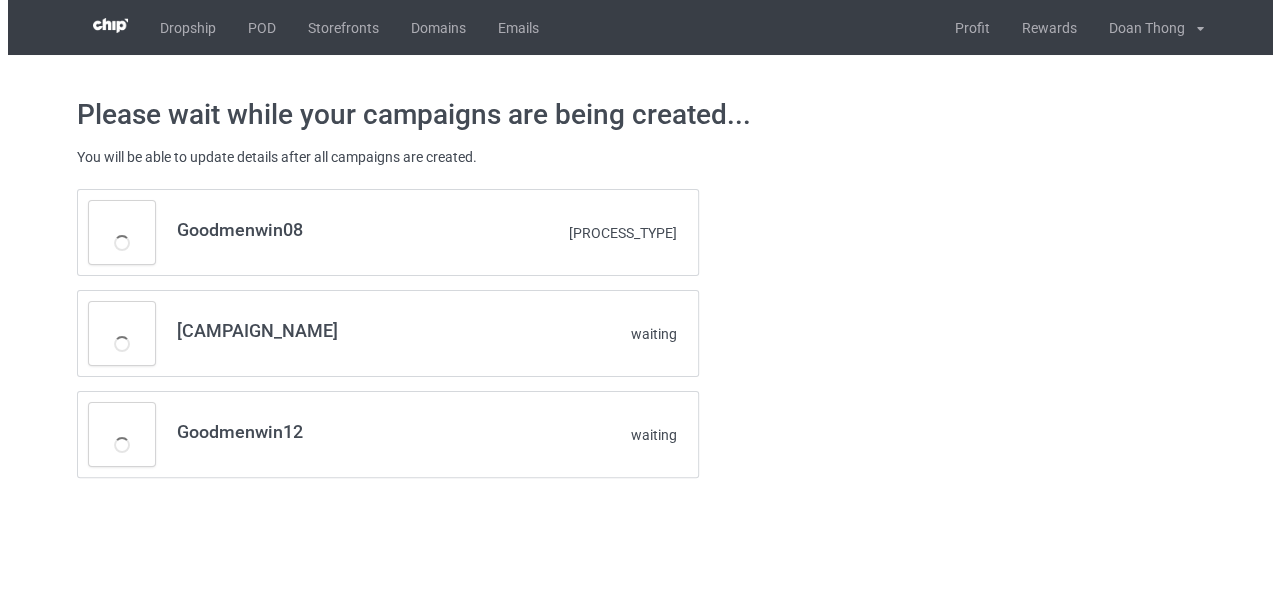 scroll, scrollTop: 0, scrollLeft: 0, axis: both 